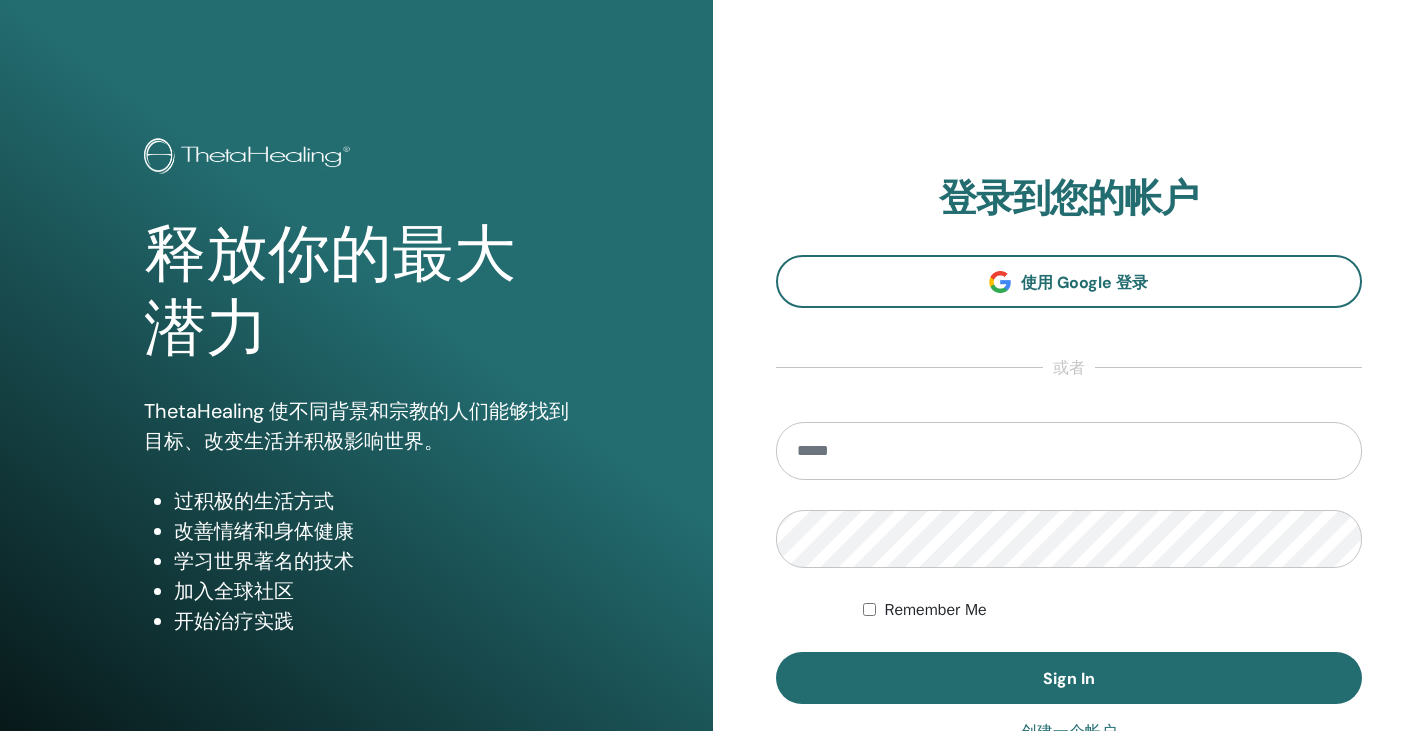 scroll, scrollTop: 0, scrollLeft: 0, axis: both 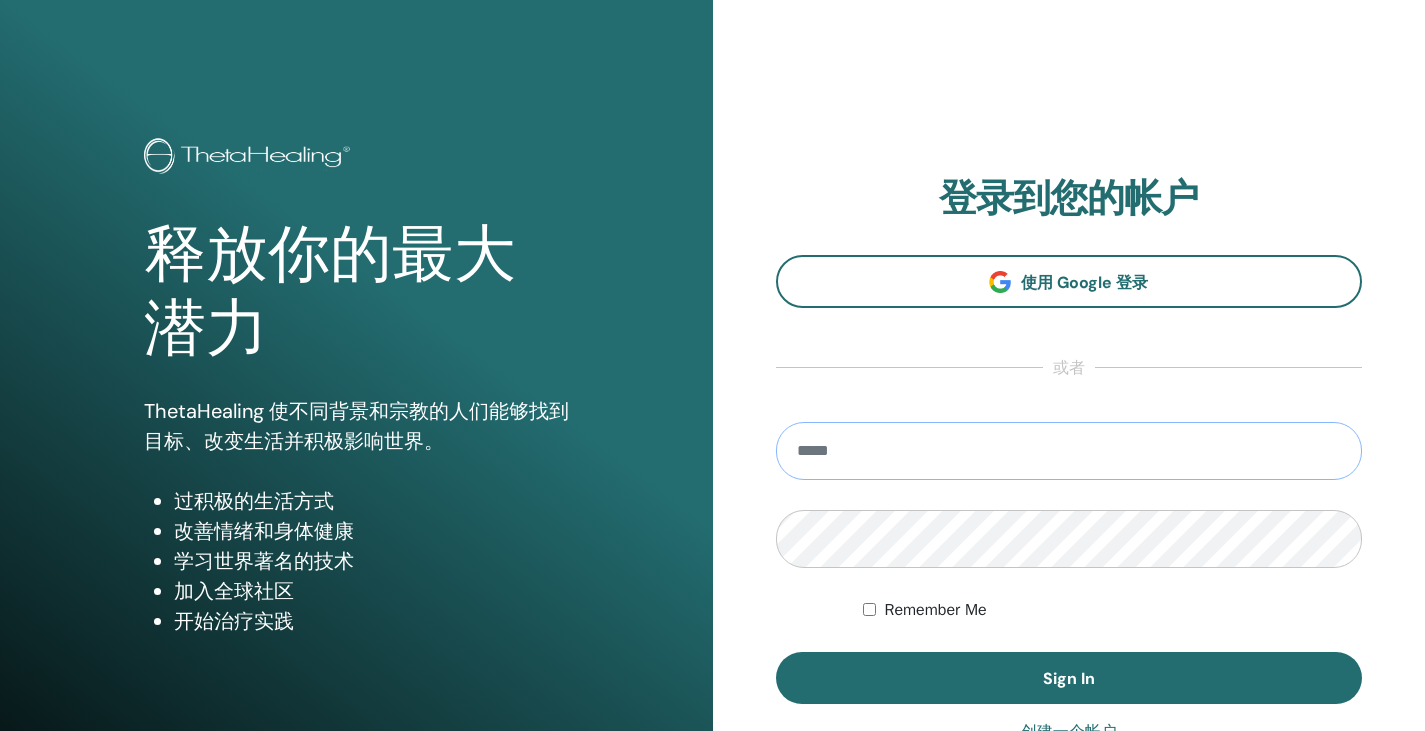 click at bounding box center [1069, 451] 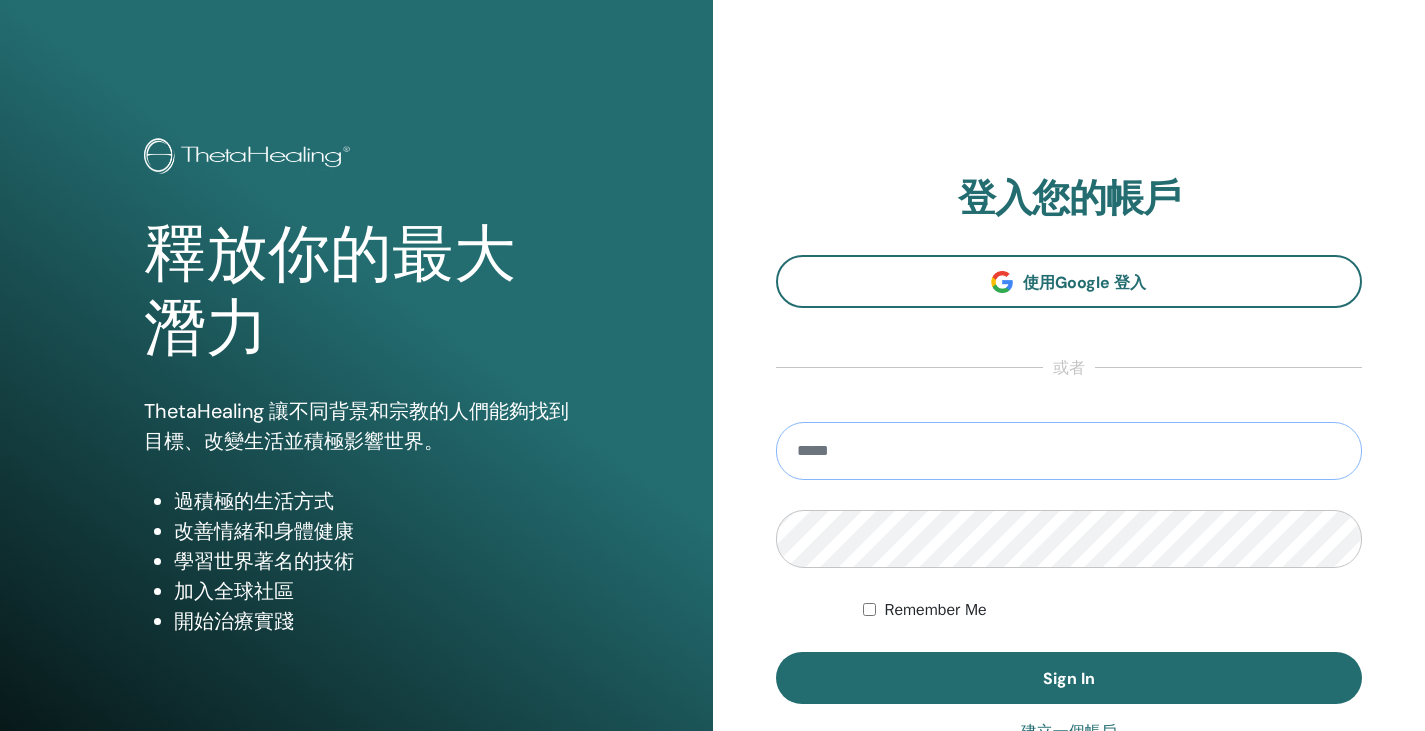 type on "**********" 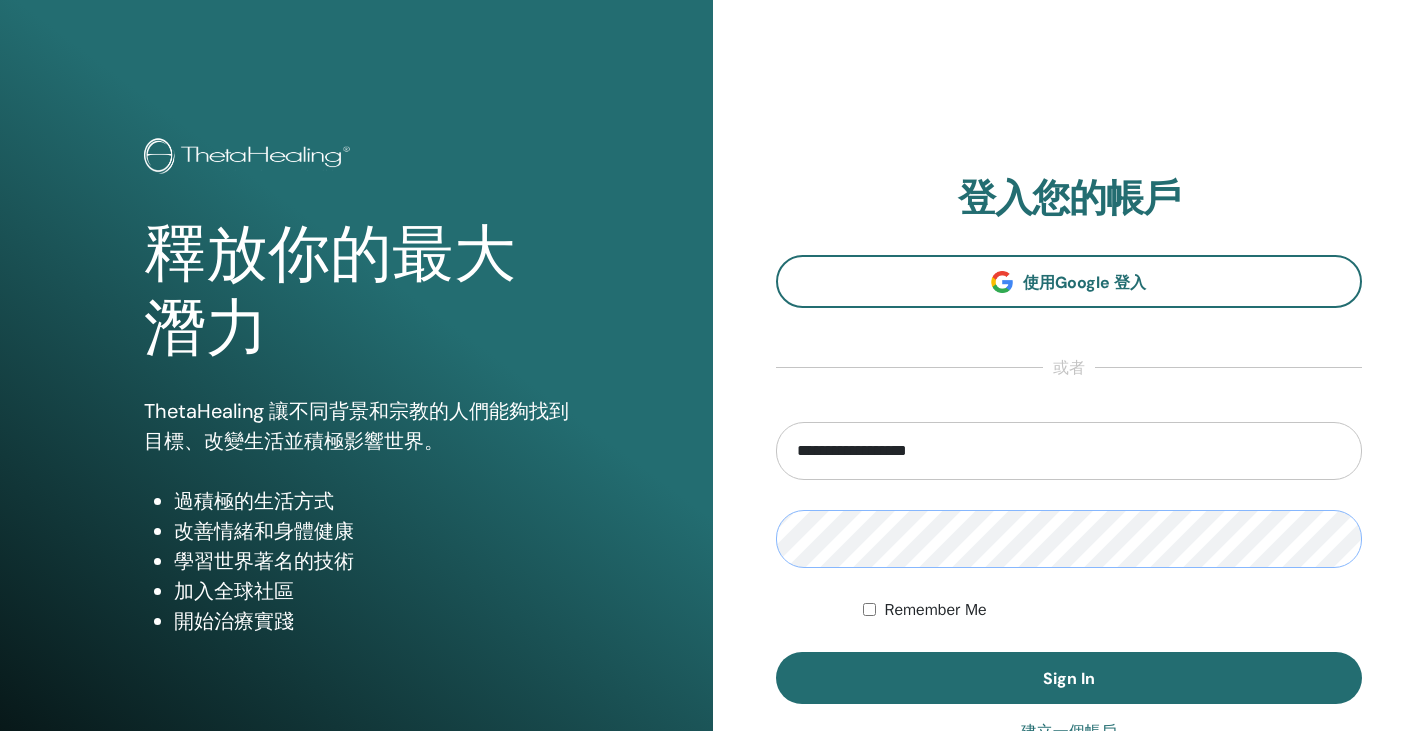 click on "Sign In" at bounding box center (1069, 678) 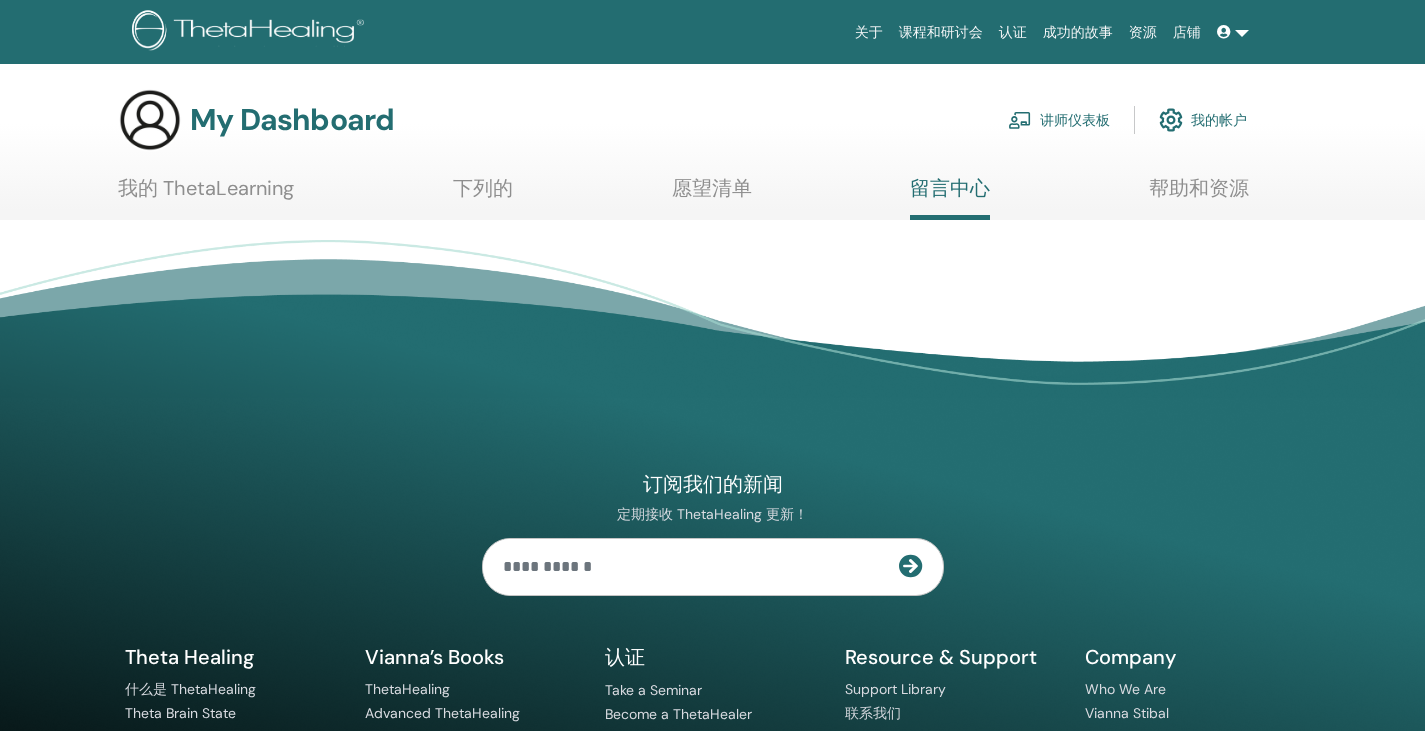 scroll, scrollTop: 0, scrollLeft: 0, axis: both 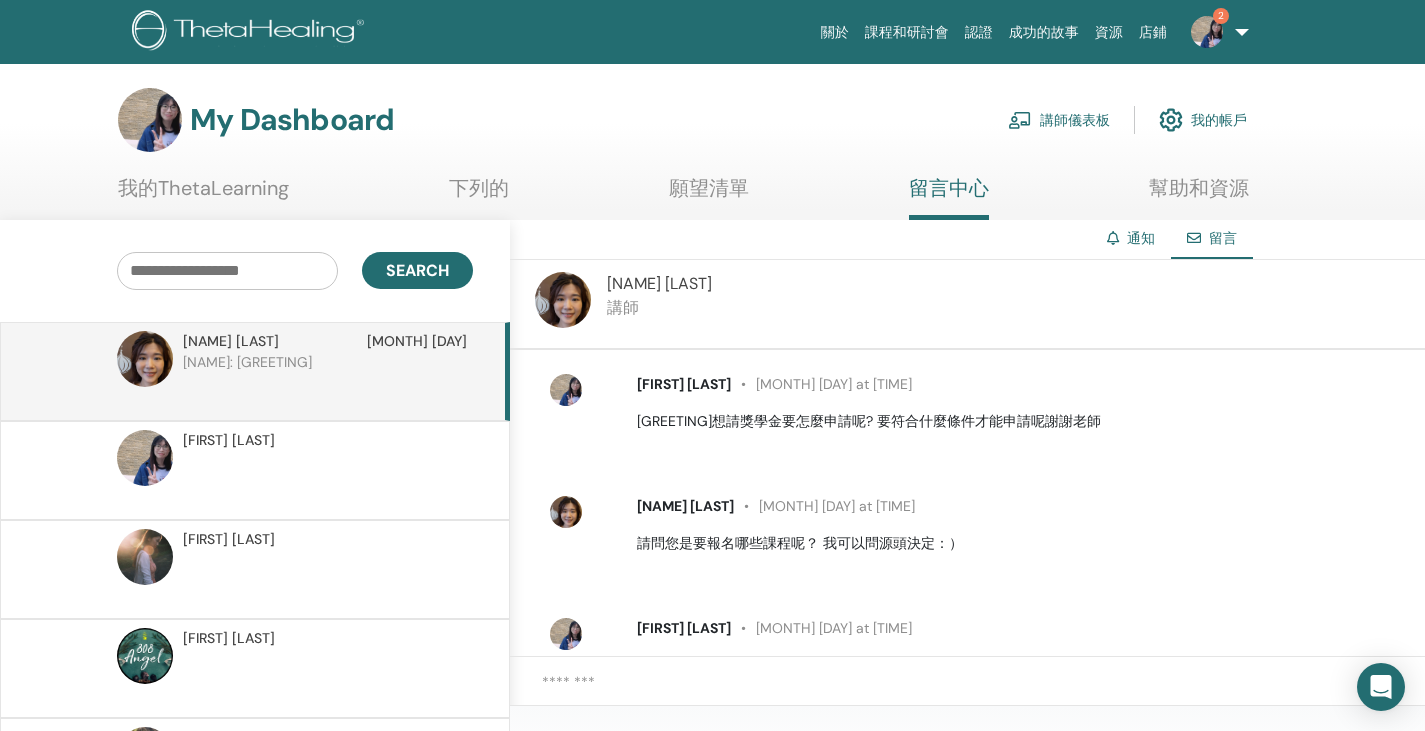click at bounding box center (563, 300) 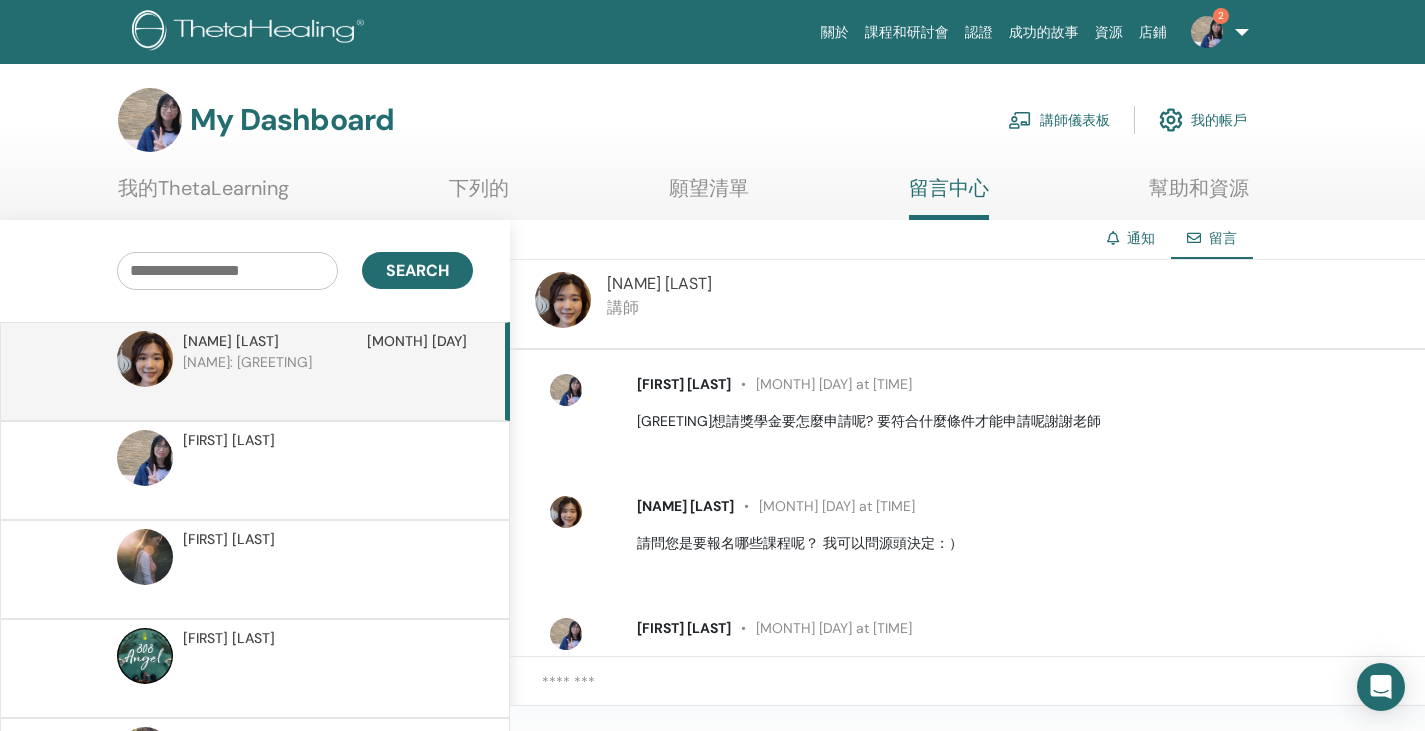 click on "Yen Chi: 好的，祝福您學習愉快" at bounding box center [247, 362] 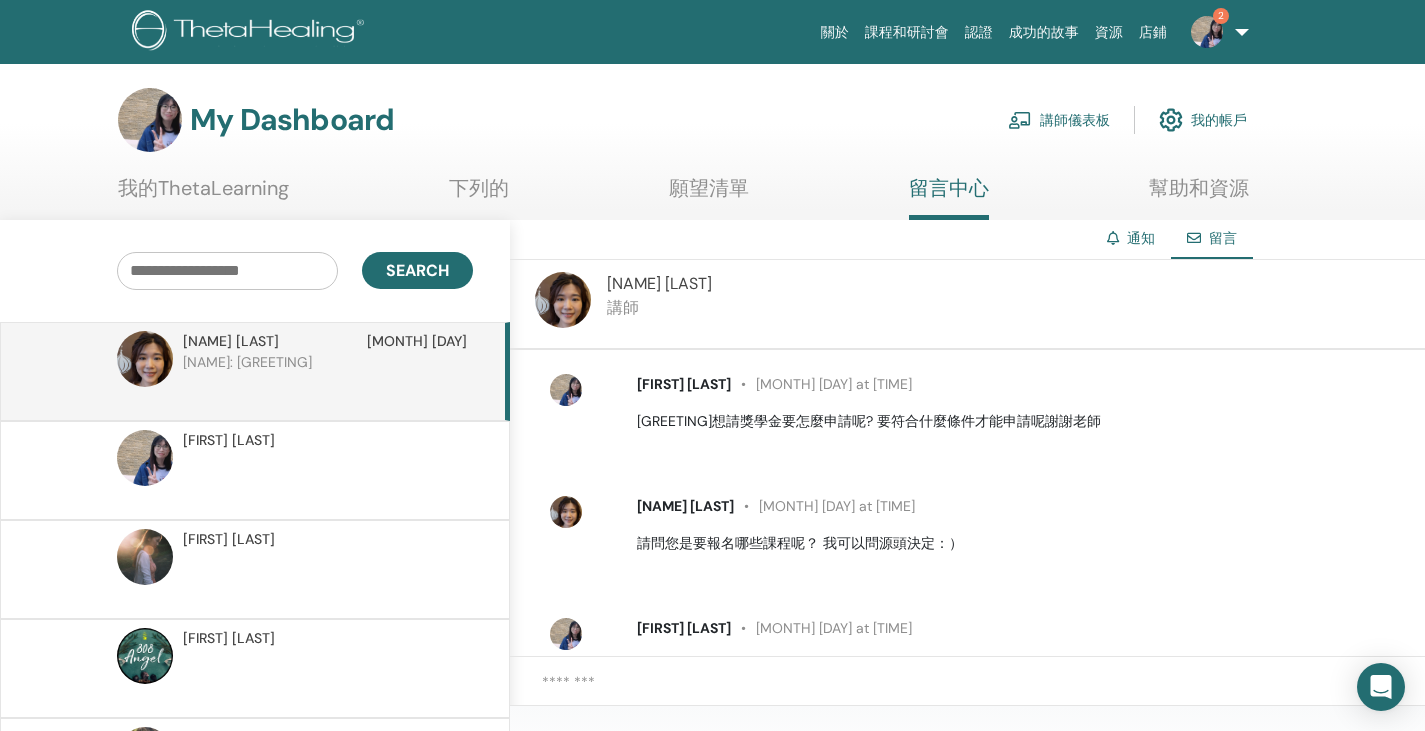 click on "認證" at bounding box center (979, 32) 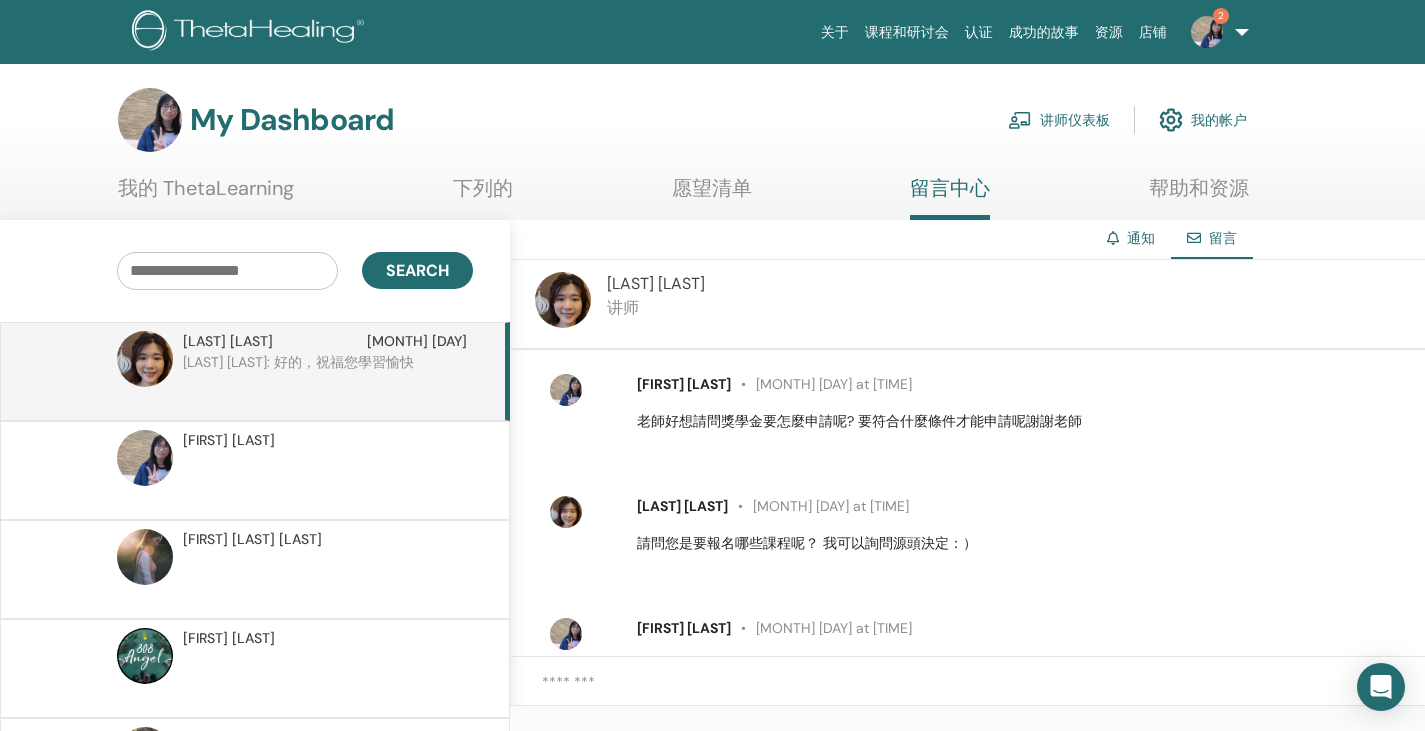 scroll, scrollTop: 0, scrollLeft: 0, axis: both 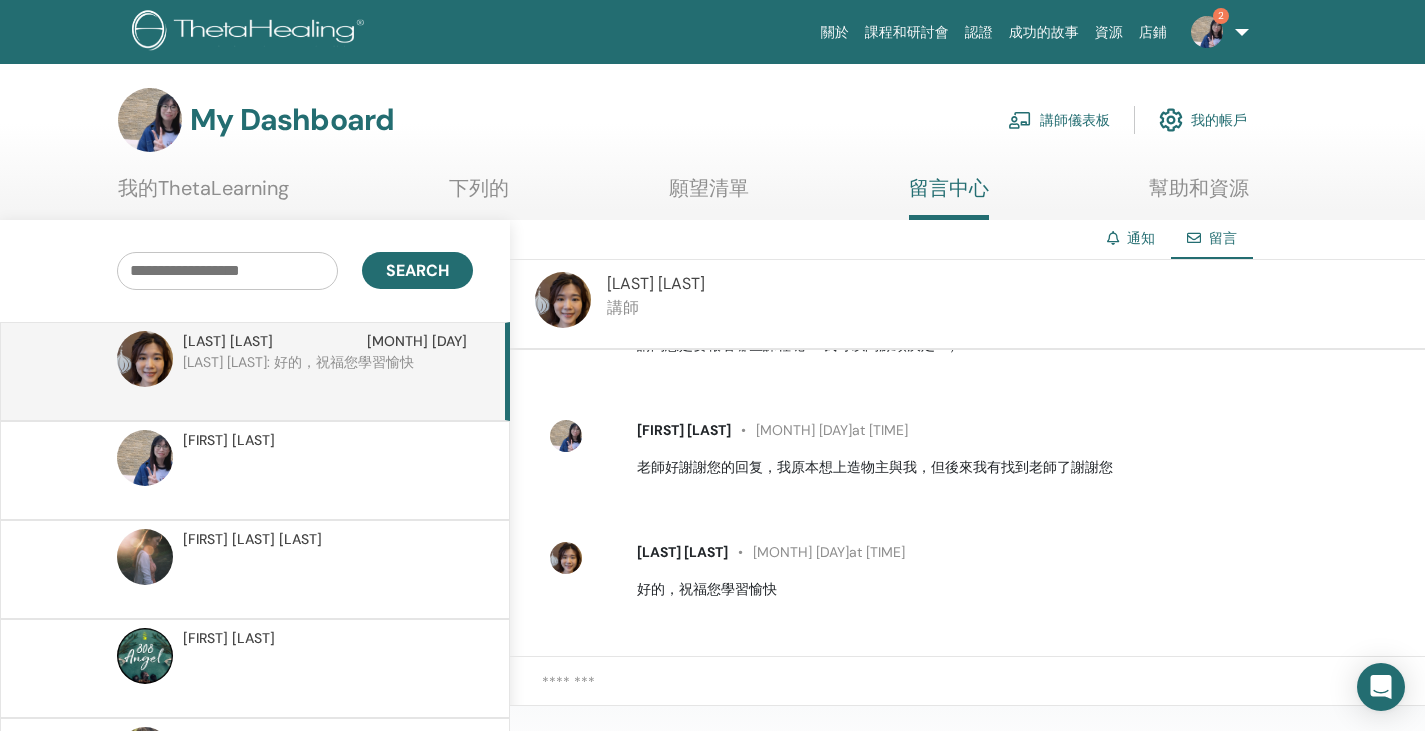 click on "我的ThetaLearning" at bounding box center [203, 188] 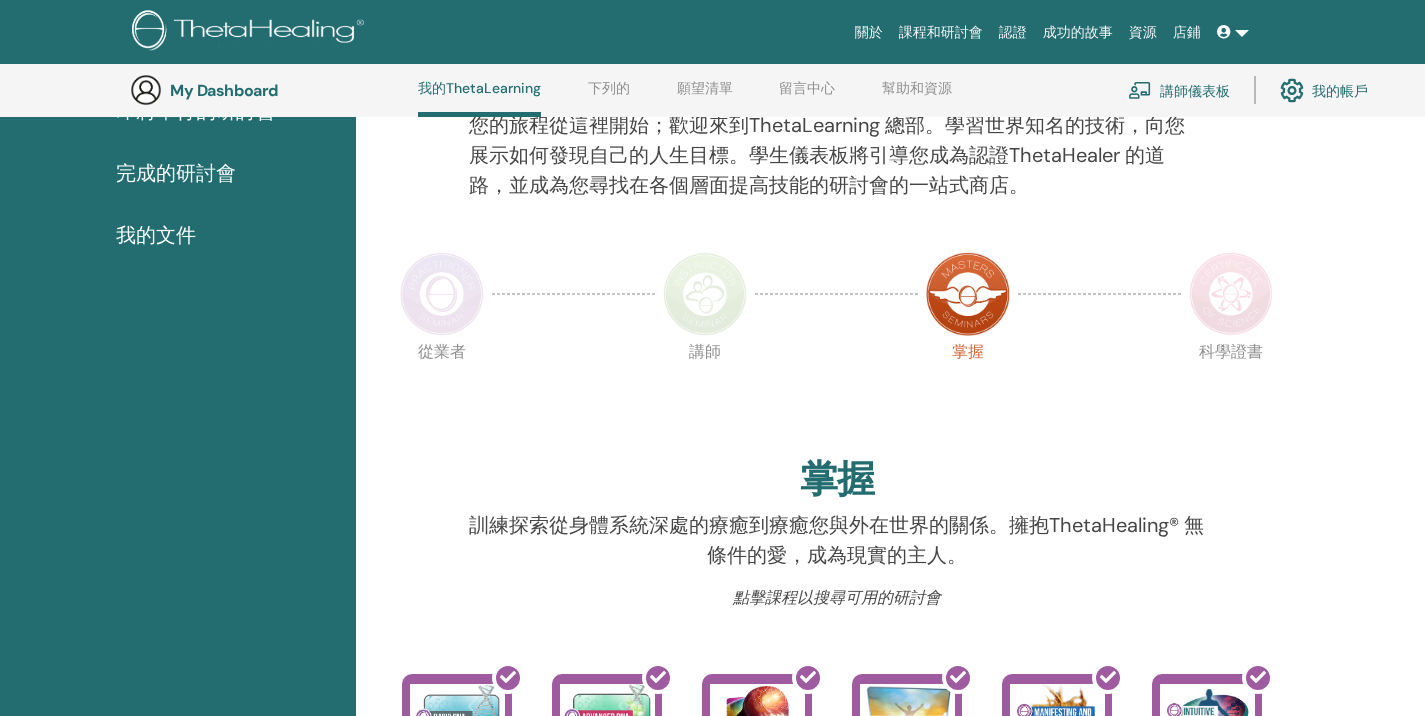 scroll, scrollTop: 153, scrollLeft: 0, axis: vertical 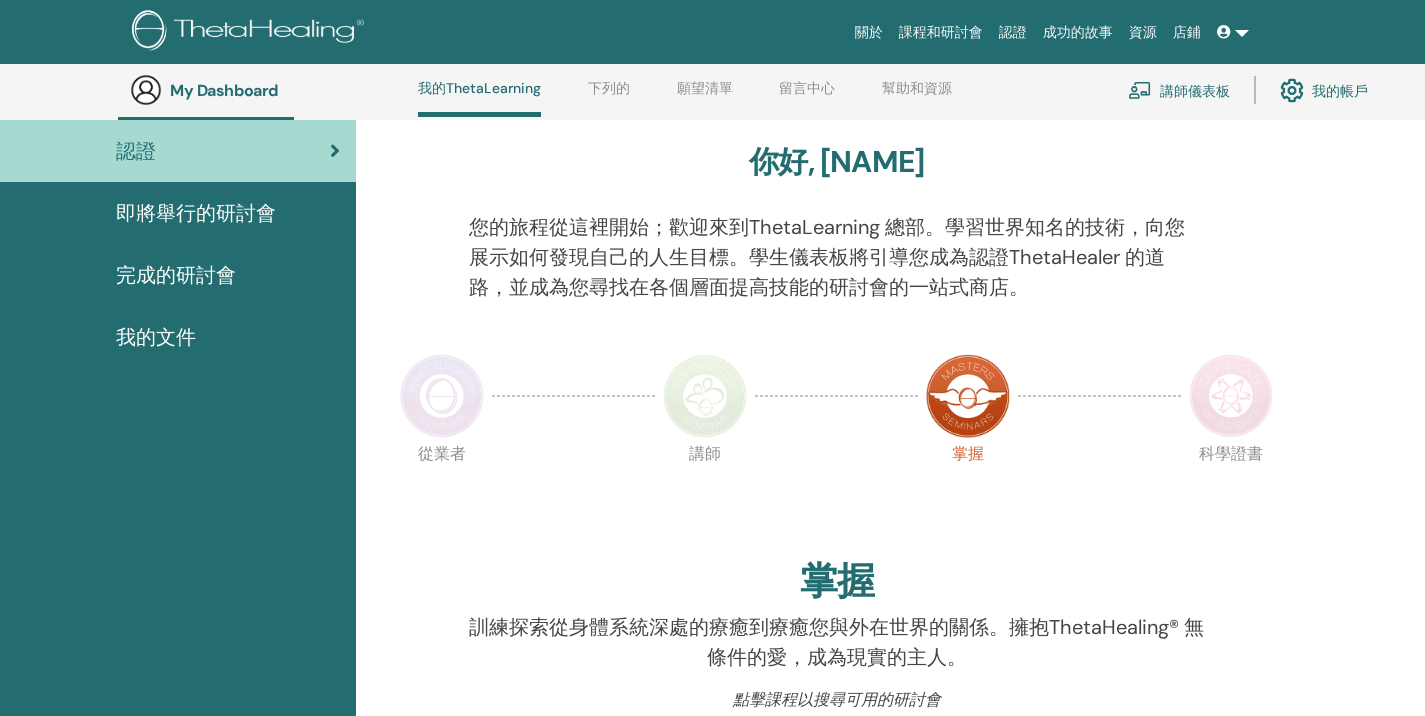 click on "完成的研討會" at bounding box center (176, 275) 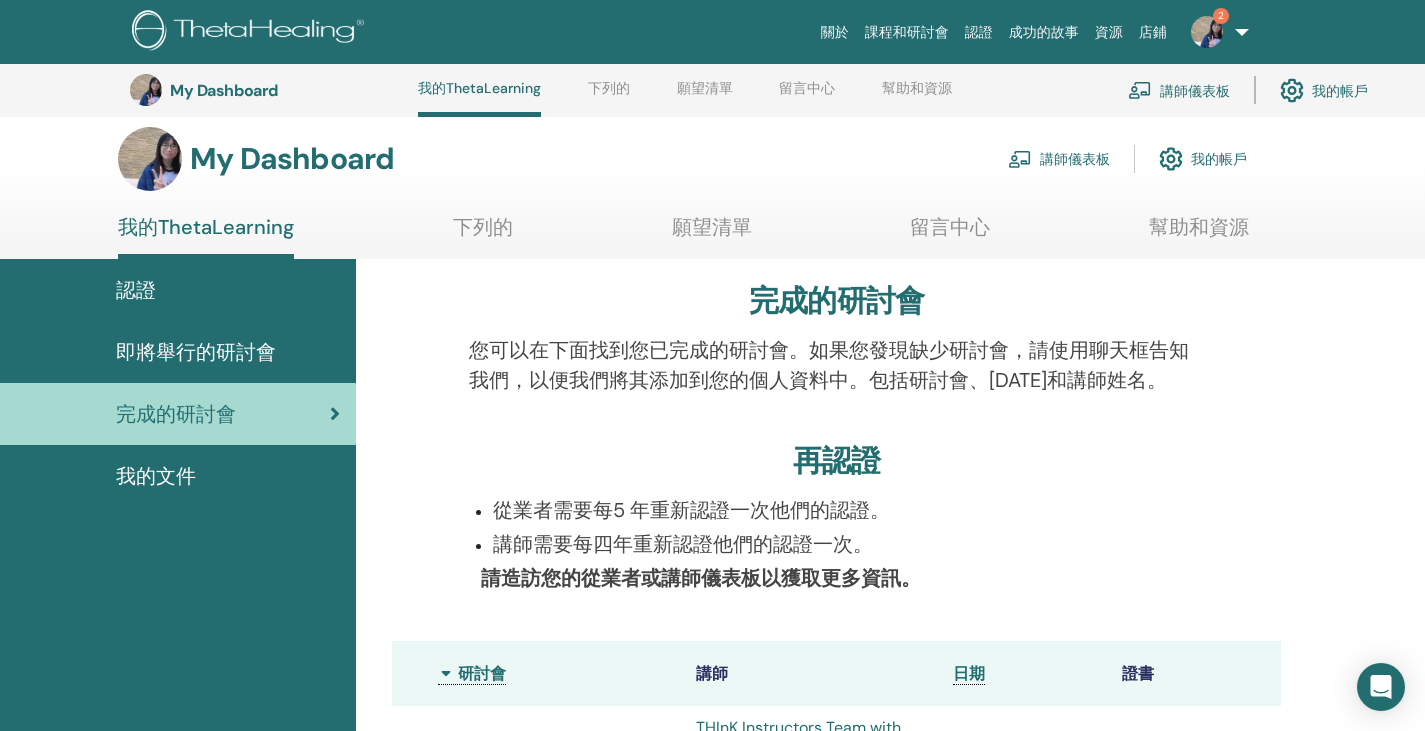 scroll, scrollTop: 0, scrollLeft: 0, axis: both 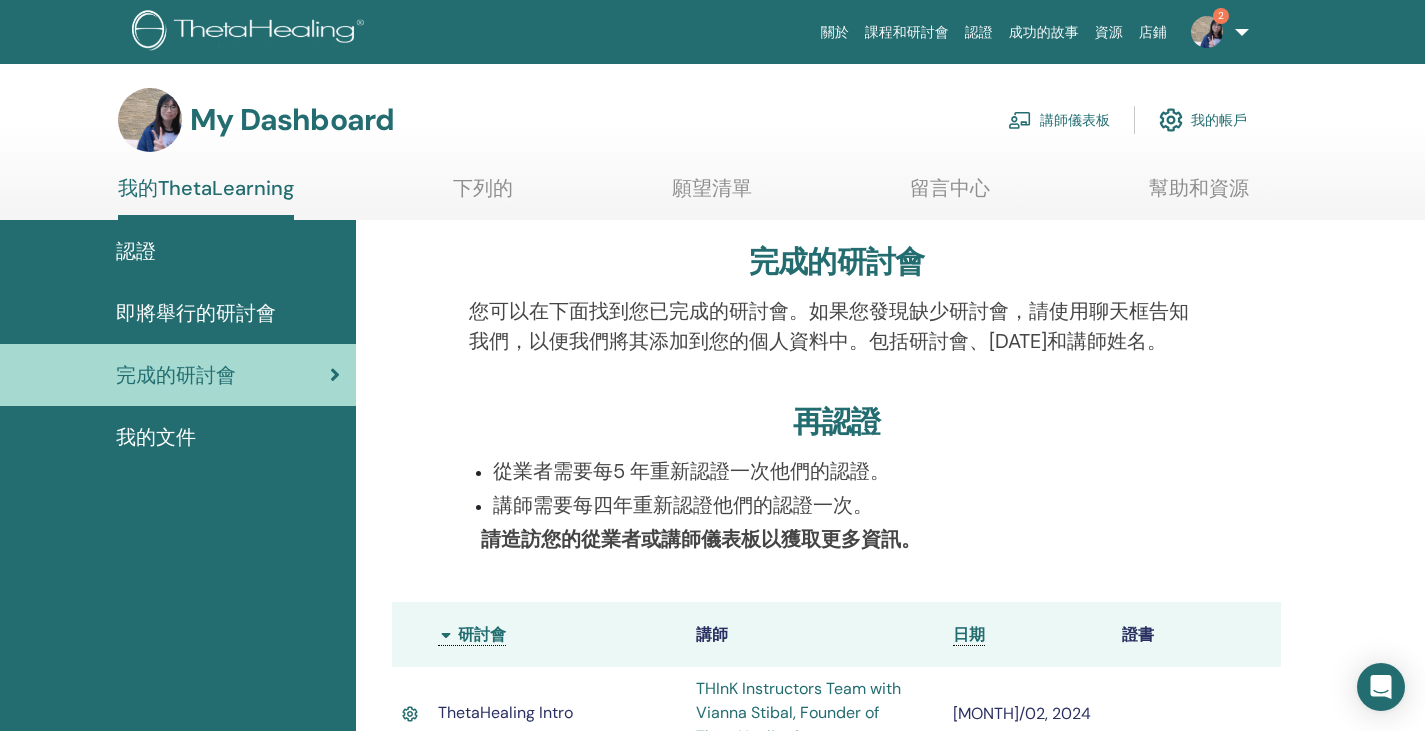 click on "即將舉行的研討會" at bounding box center (196, 313) 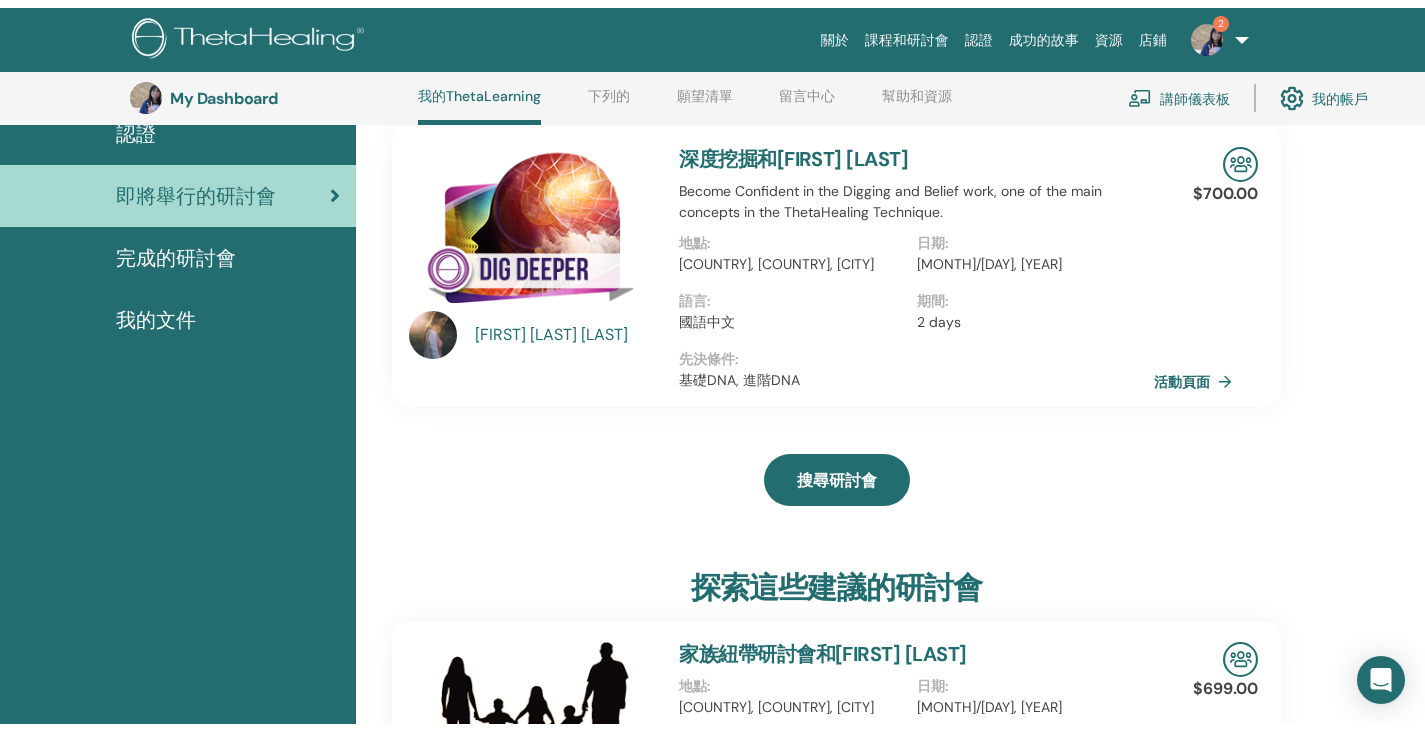 scroll, scrollTop: 0, scrollLeft: 0, axis: both 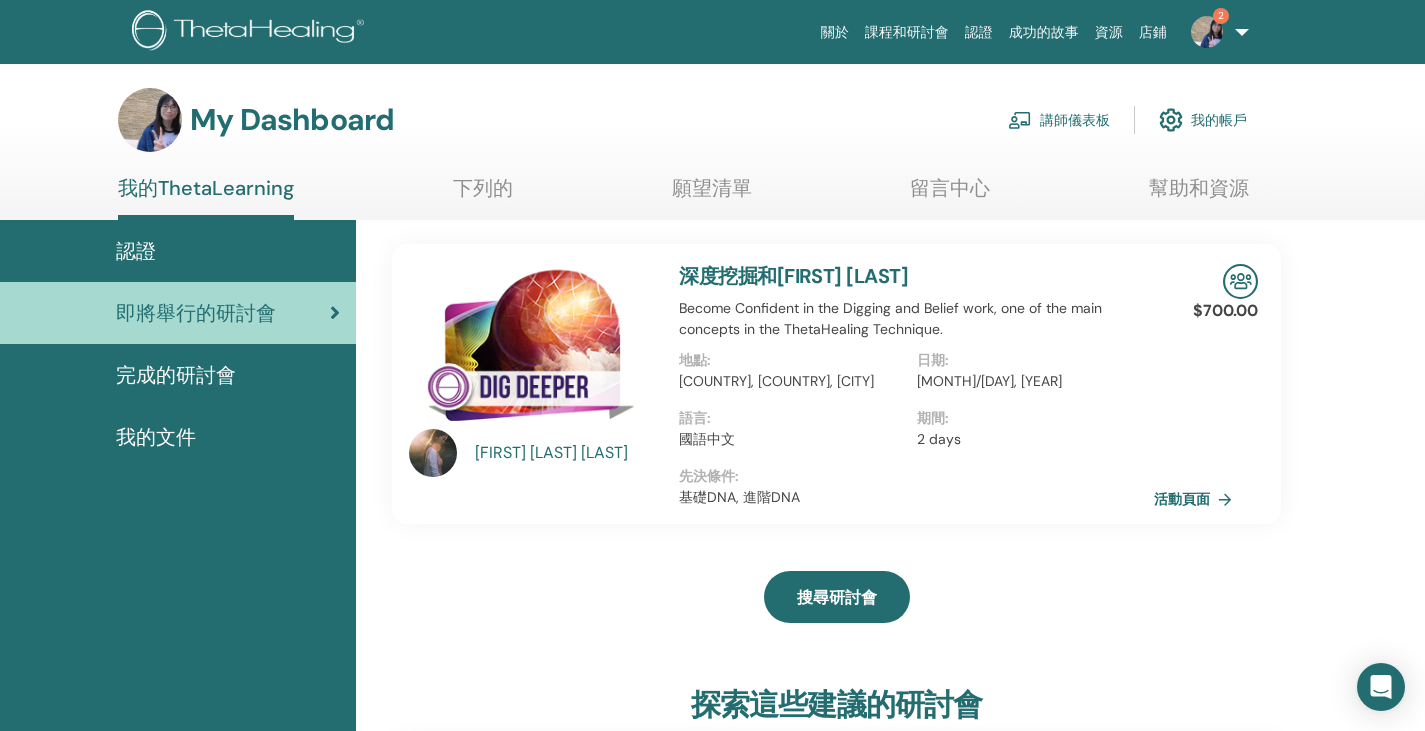click on "我的文件" at bounding box center (178, 437) 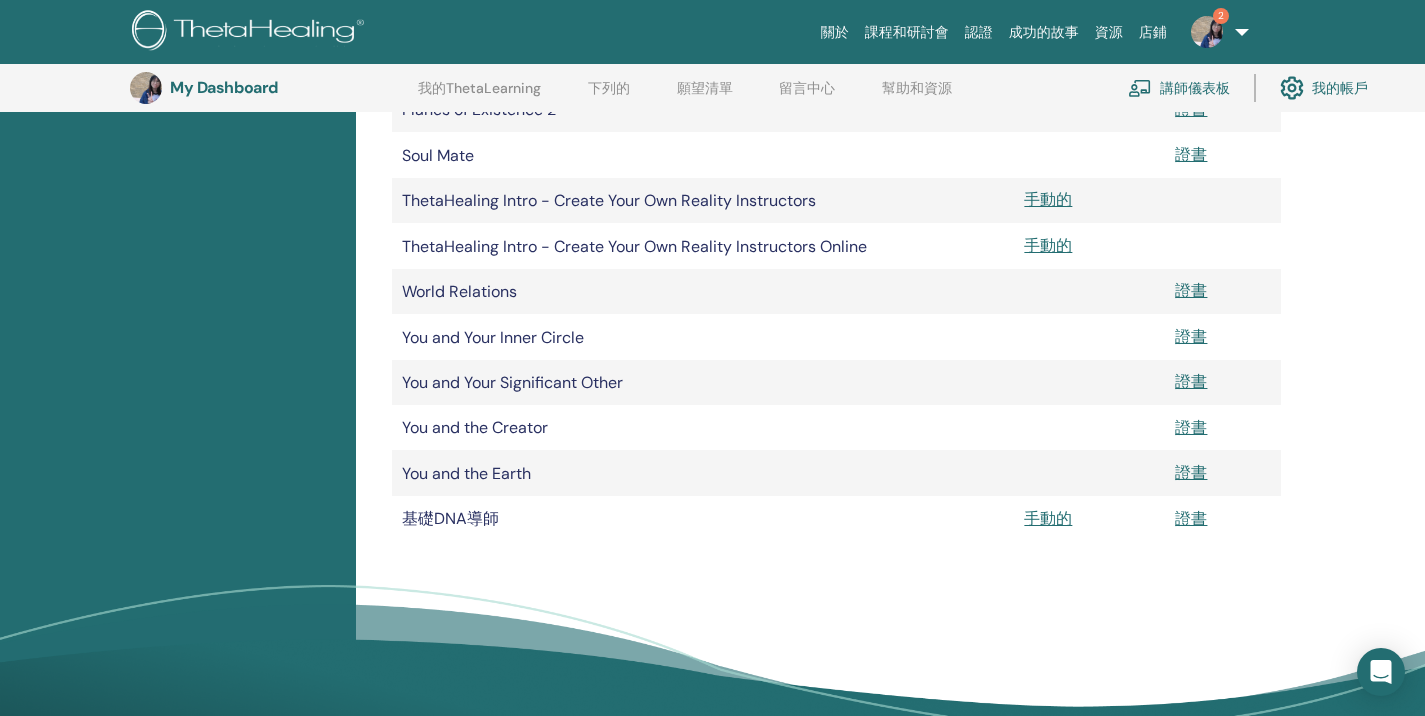 scroll, scrollTop: 948, scrollLeft: 0, axis: vertical 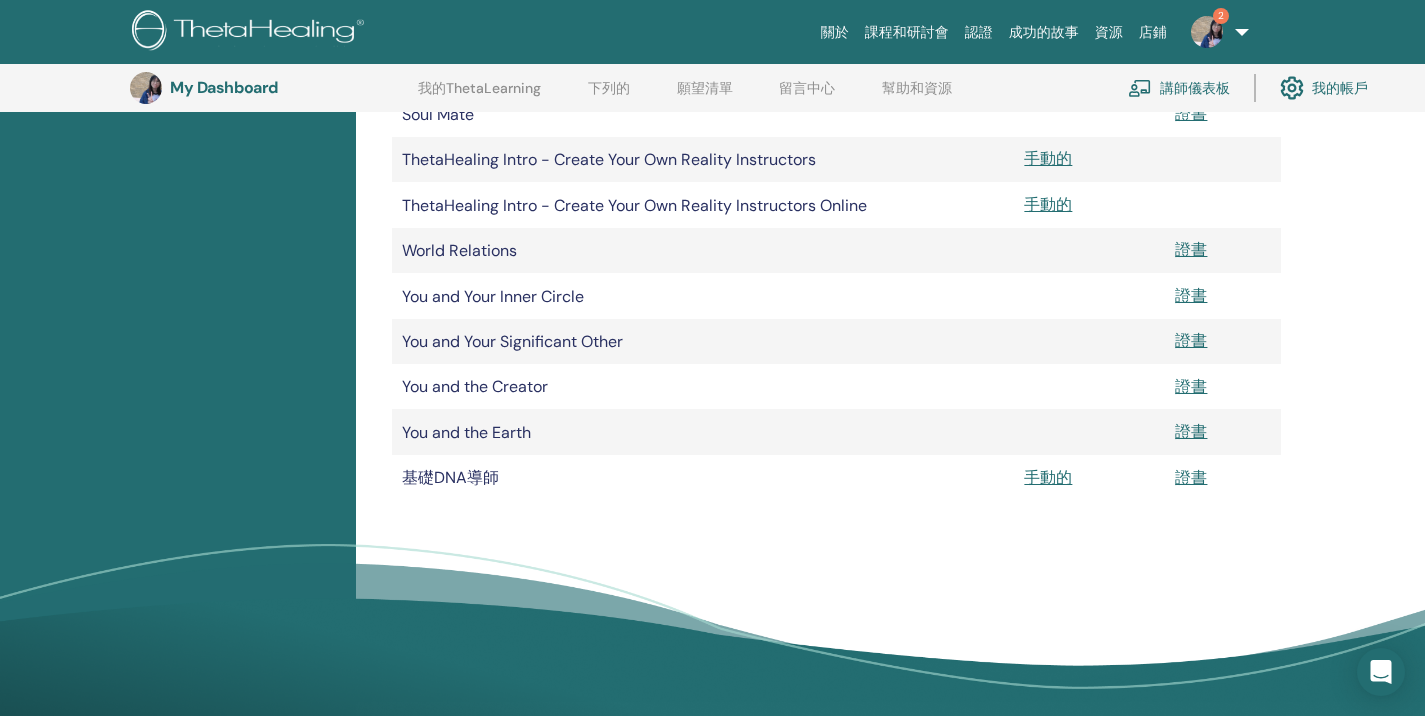click at bounding box center [1223, 204] 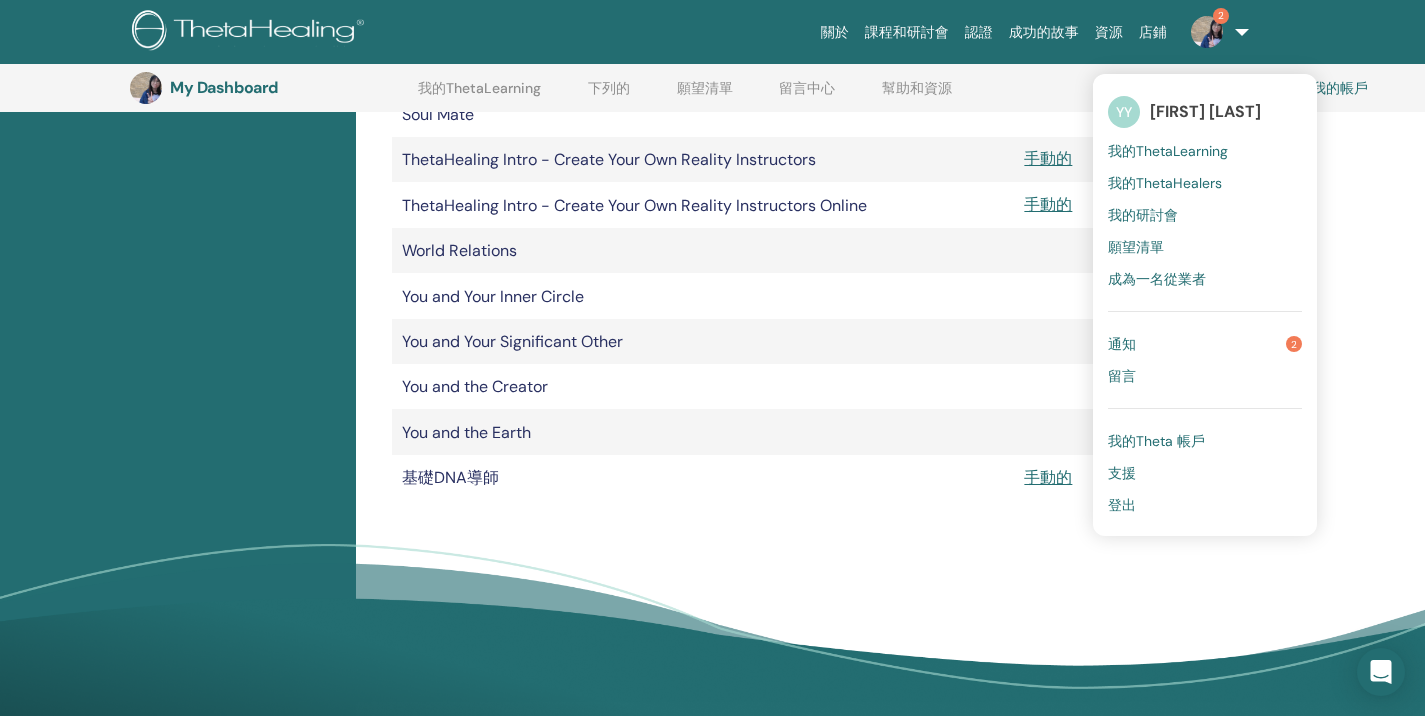 click on "通知 2" at bounding box center [1205, 344] 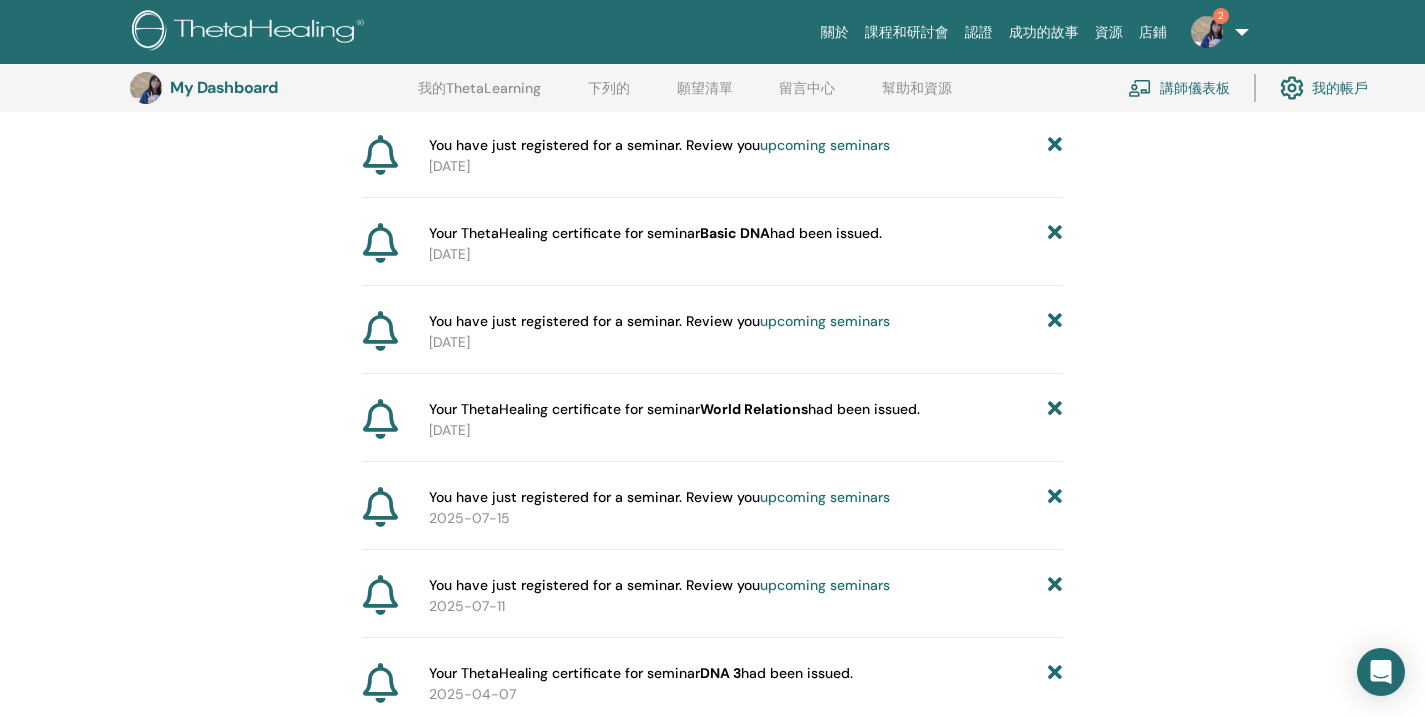 scroll, scrollTop: 448, scrollLeft: 0, axis: vertical 